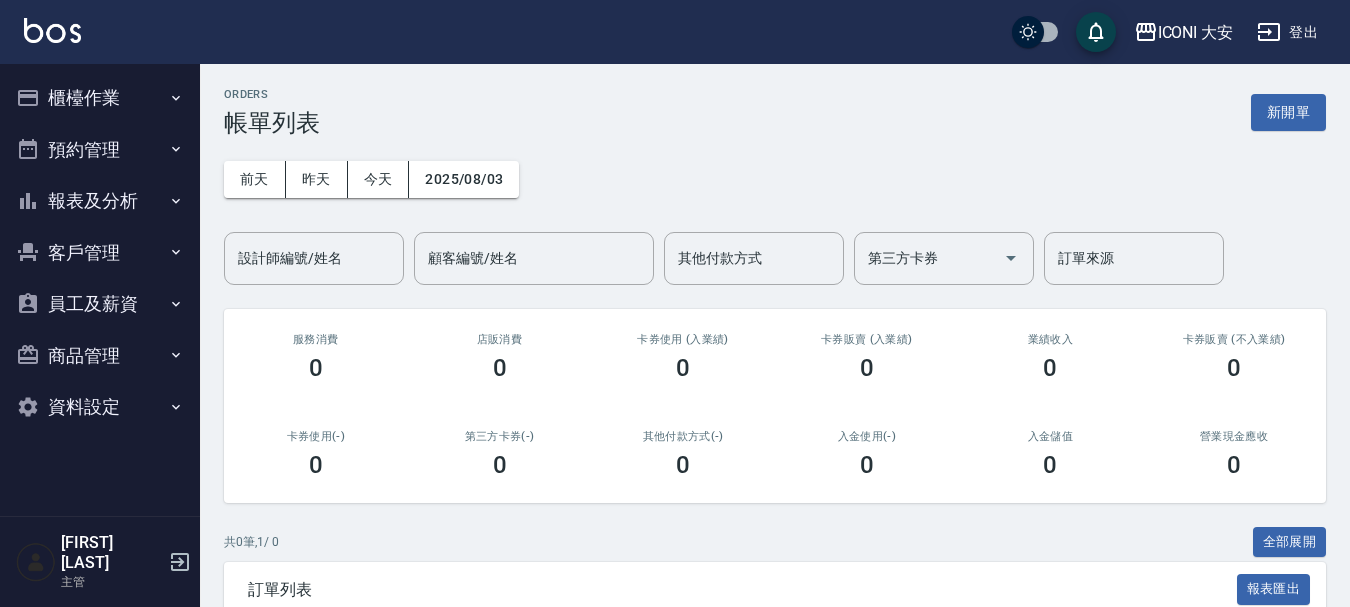 scroll, scrollTop: 0, scrollLeft: 0, axis: both 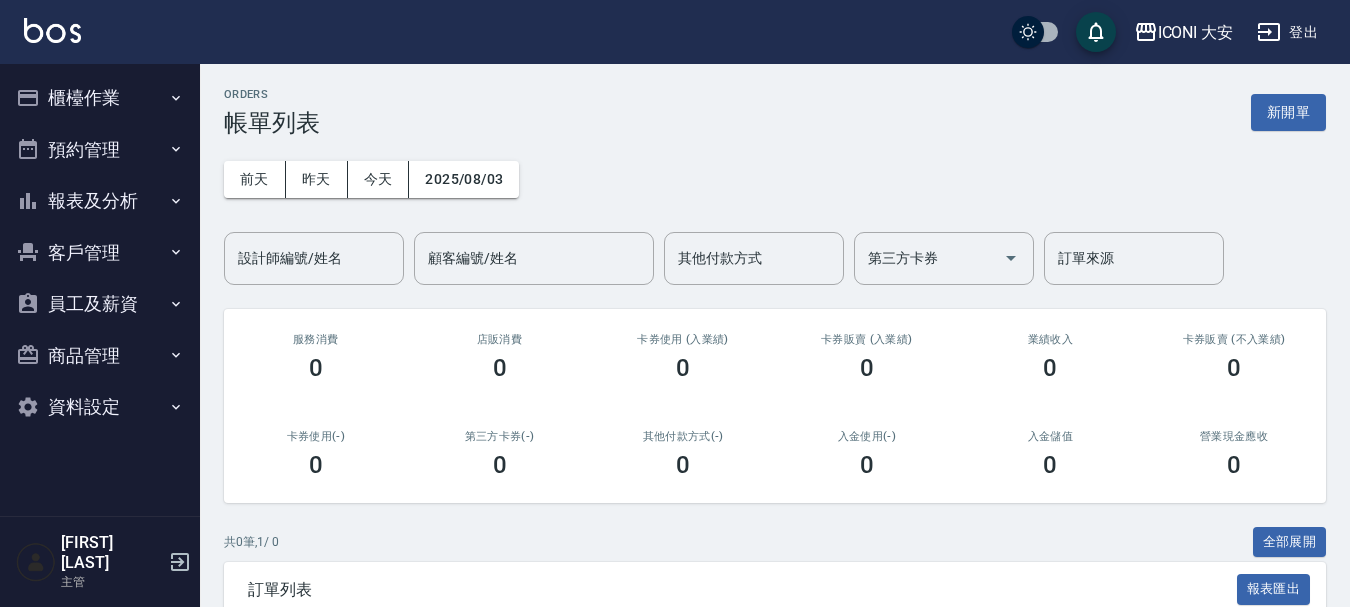 click on "櫃檯作業" at bounding box center (100, 98) 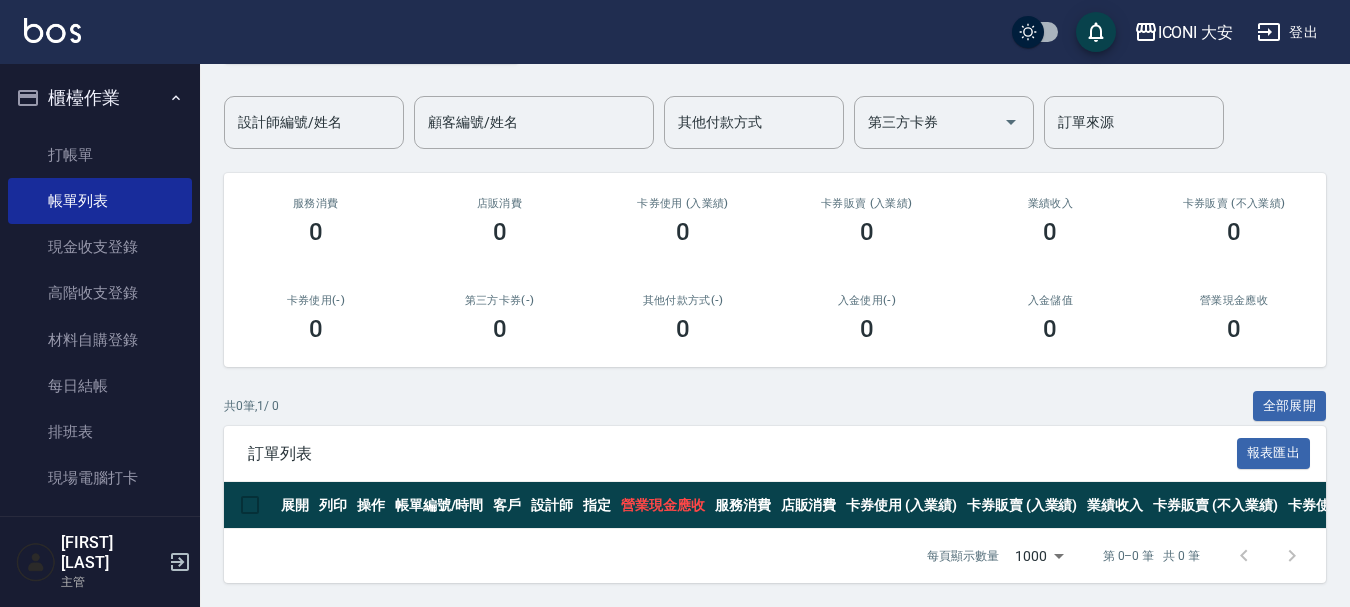 scroll, scrollTop: 151, scrollLeft: 0, axis: vertical 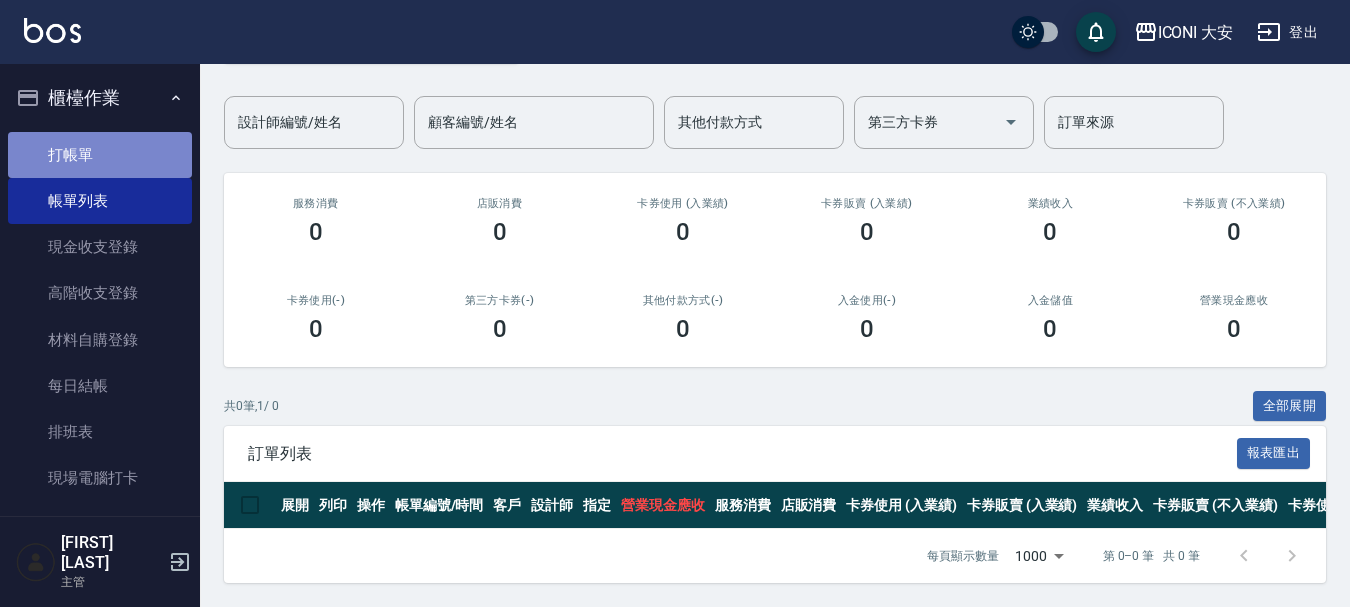 click on "打帳單" at bounding box center [100, 155] 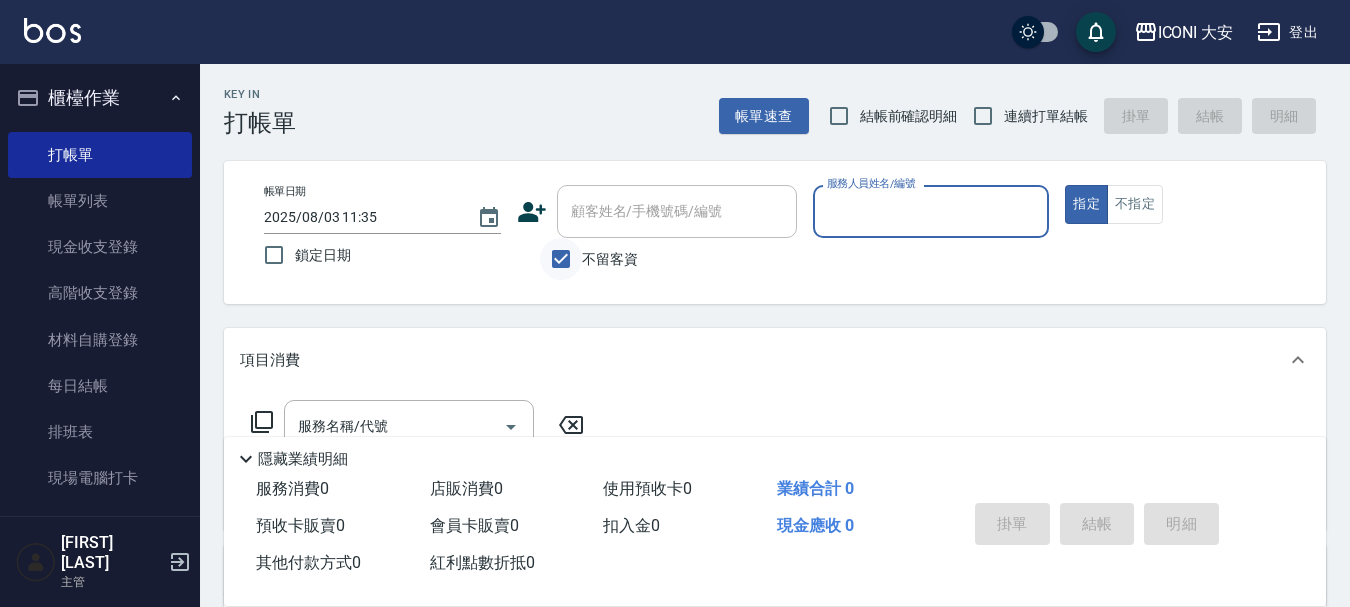 click on "不留客資" at bounding box center (561, 259) 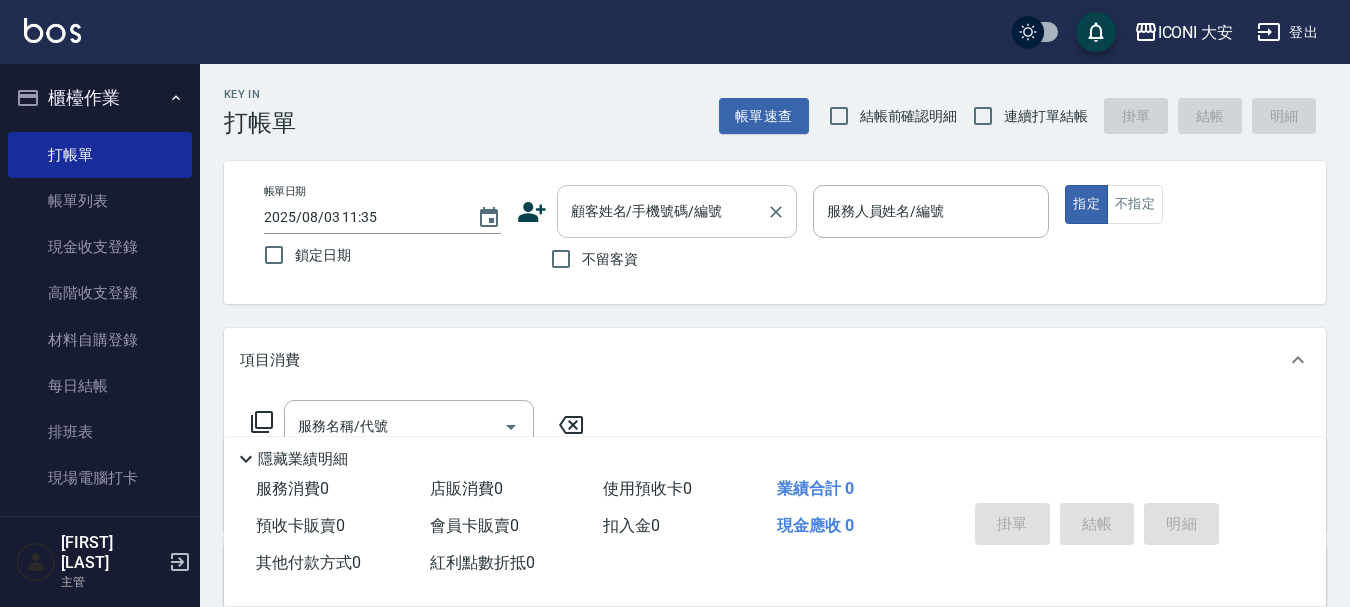click on "顧客姓名/手機號碼/編號 顧客姓名/手機號碼/編號" at bounding box center [677, 211] 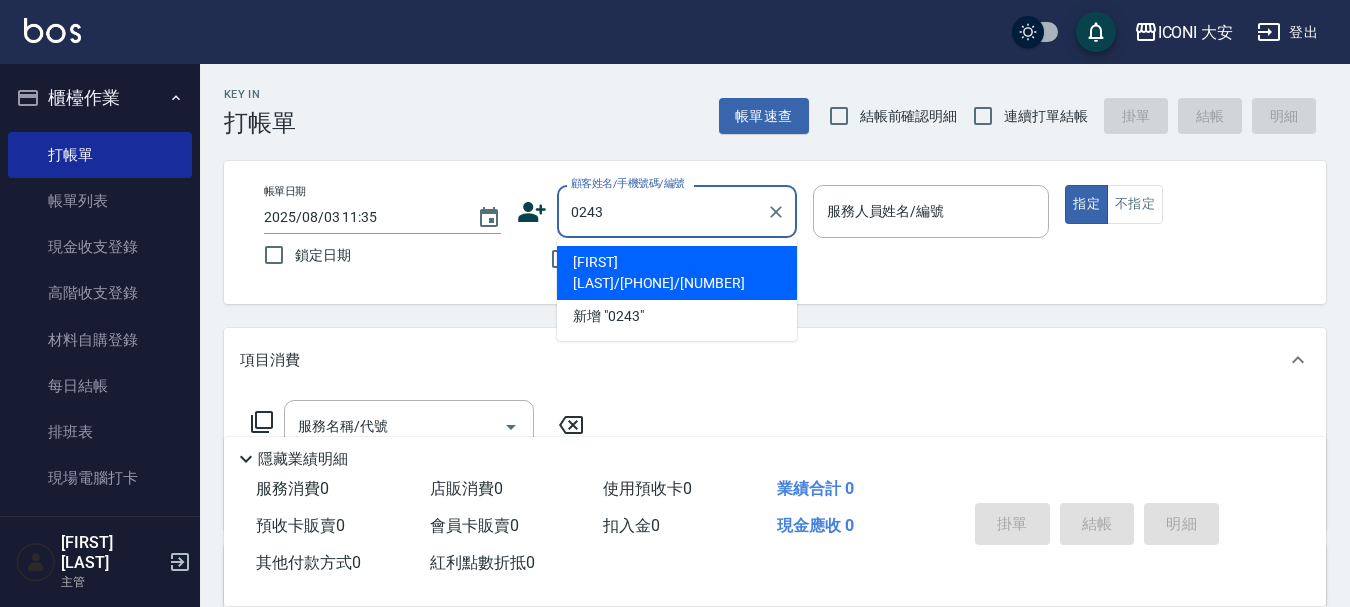 click on "[FIRST] [LAST]/[PHONE]/[NUMBER]" at bounding box center [677, 273] 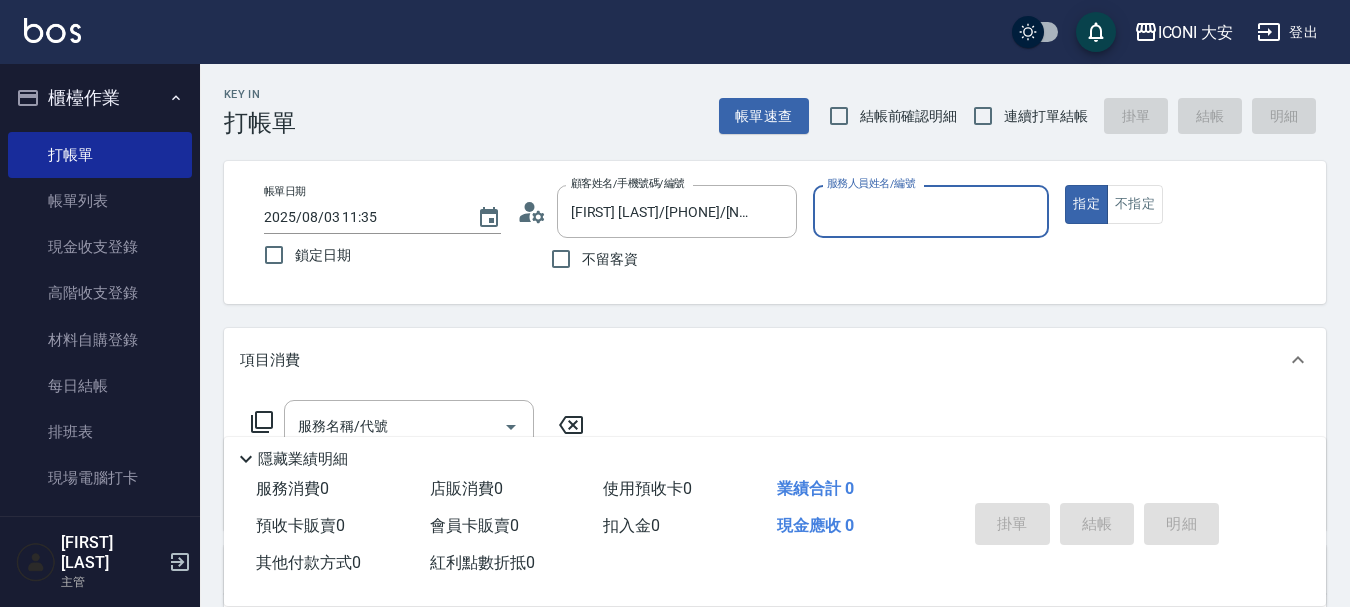 click on "服務人員姓名/編號" at bounding box center (931, 211) 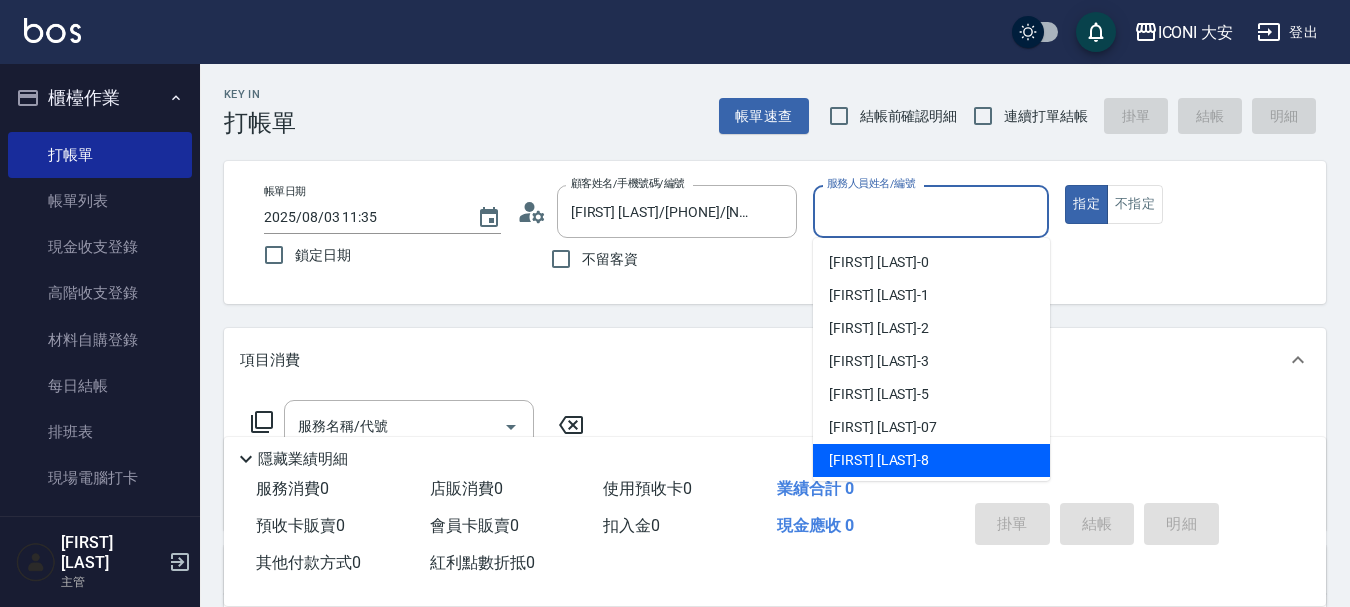 click on "[FIRST] [LAST]" at bounding box center [879, 460] 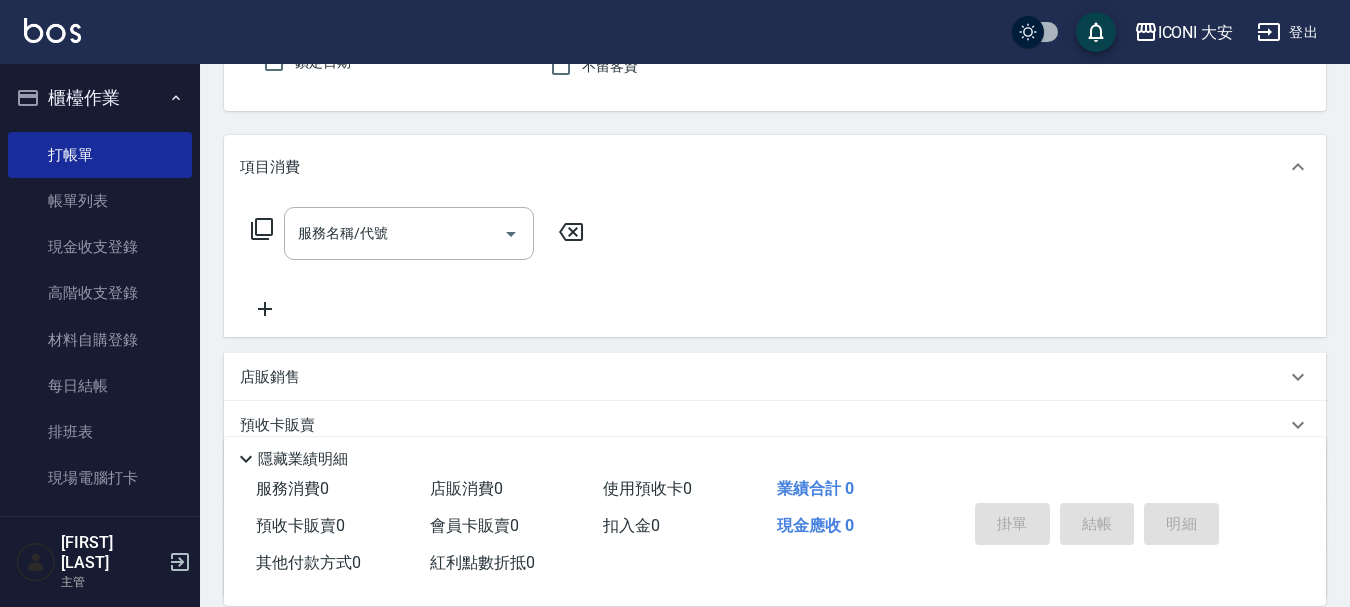 scroll, scrollTop: 200, scrollLeft: 0, axis: vertical 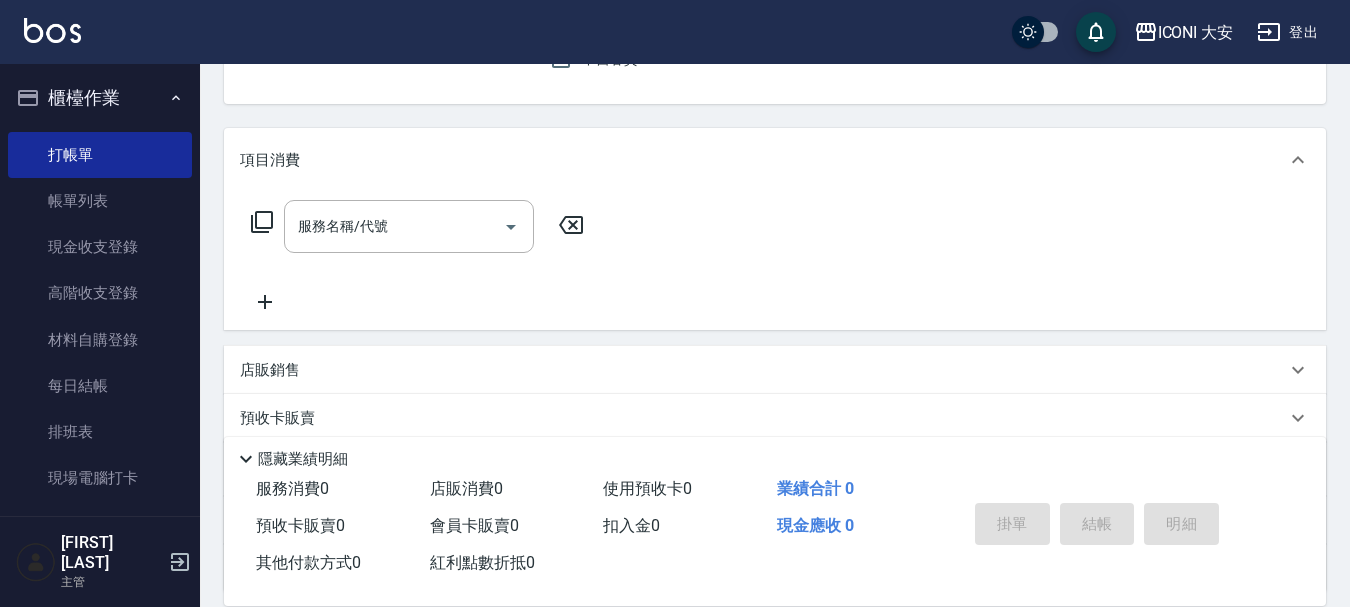 click 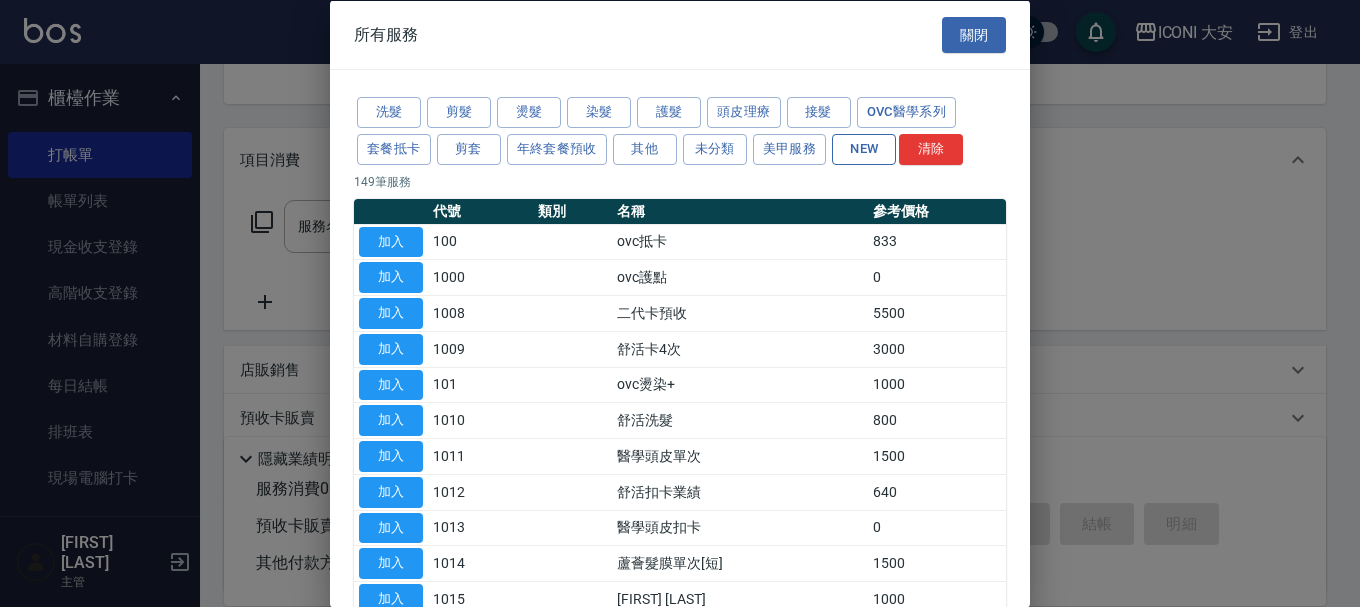click on "NEW" at bounding box center [864, 148] 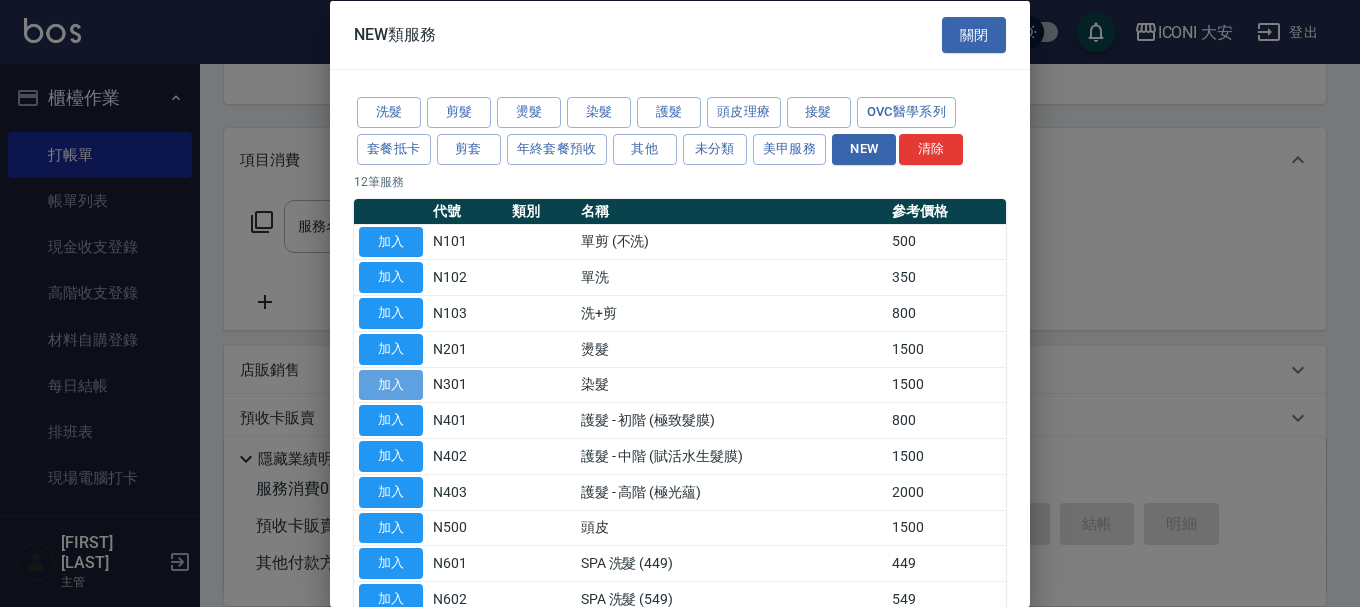 click on "加入" at bounding box center [391, 384] 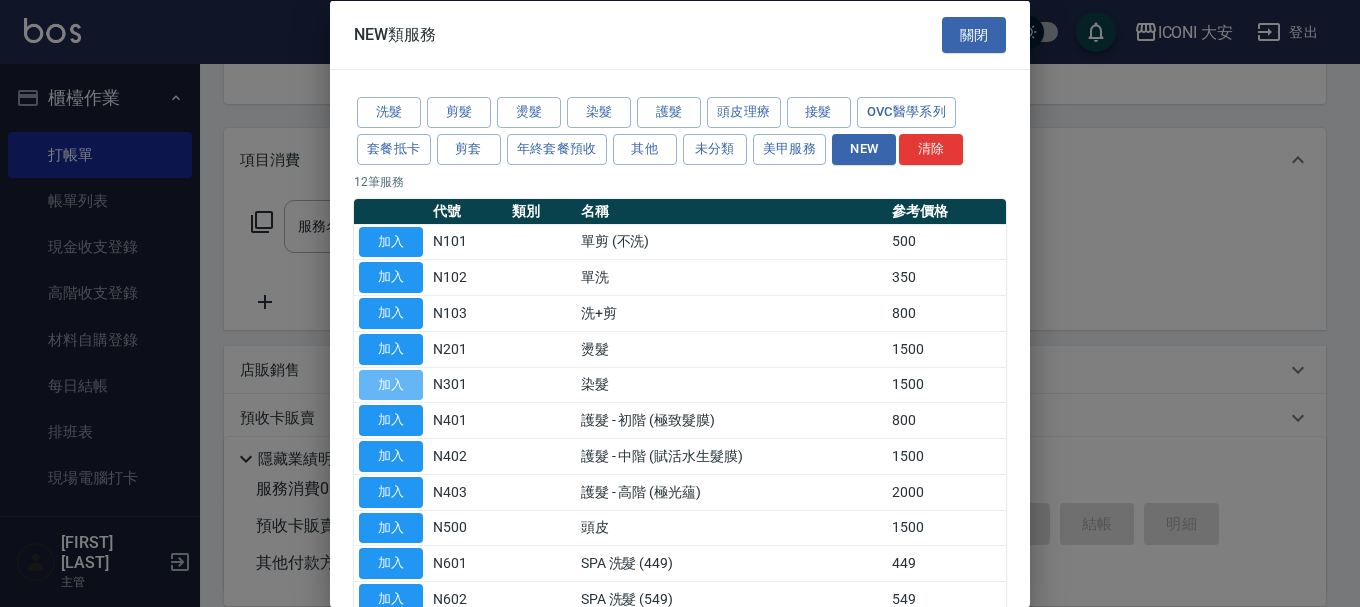 type on "染髮(N301)" 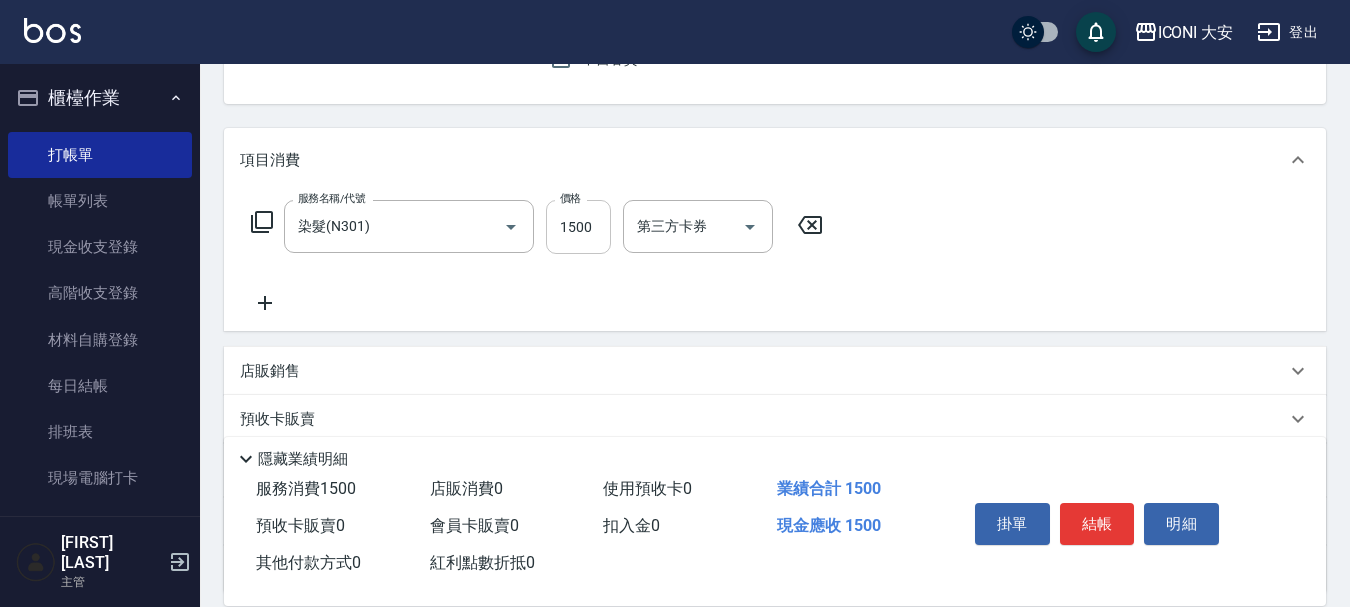 click on "1500" at bounding box center (578, 227) 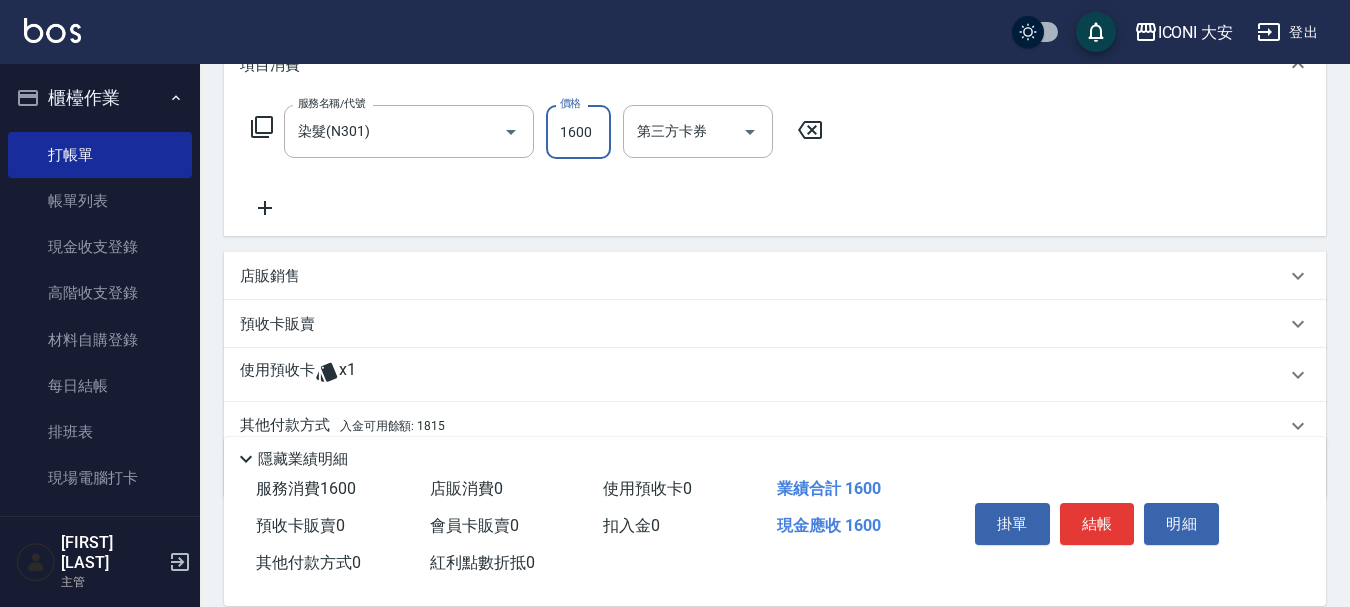 scroll, scrollTop: 378, scrollLeft: 0, axis: vertical 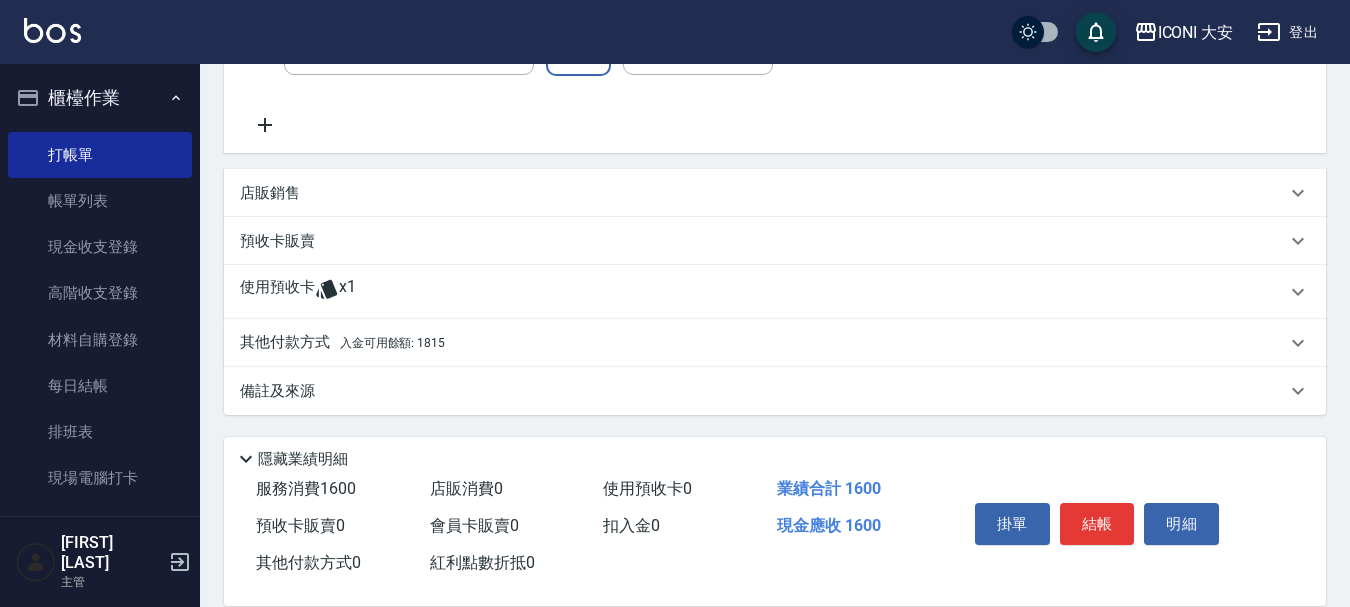 type on "1600" 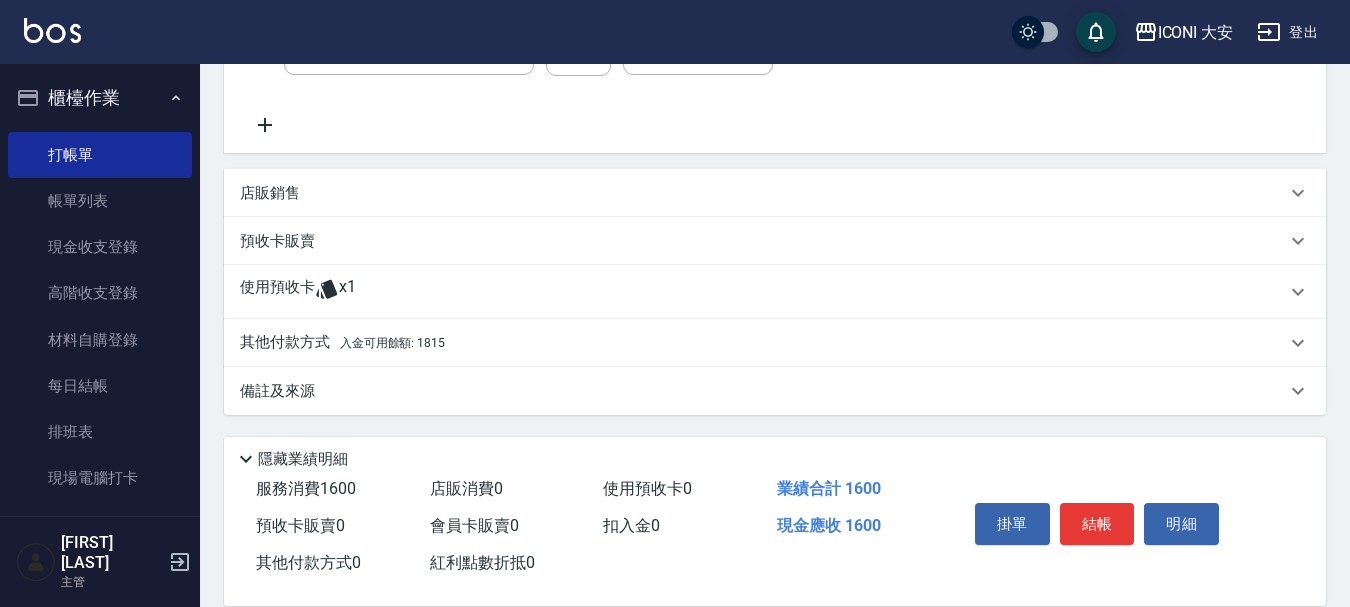 click on "其他付款方式 入金可用餘額: 1815" at bounding box center (342, 343) 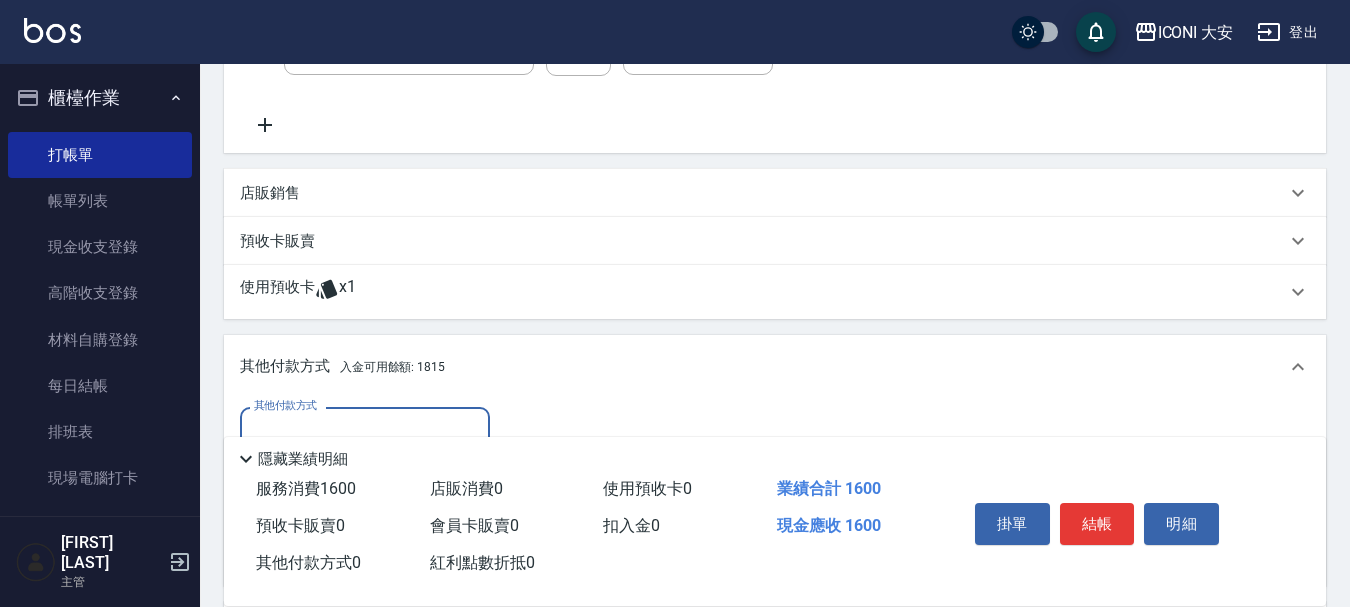 scroll, scrollTop: 0, scrollLeft: 0, axis: both 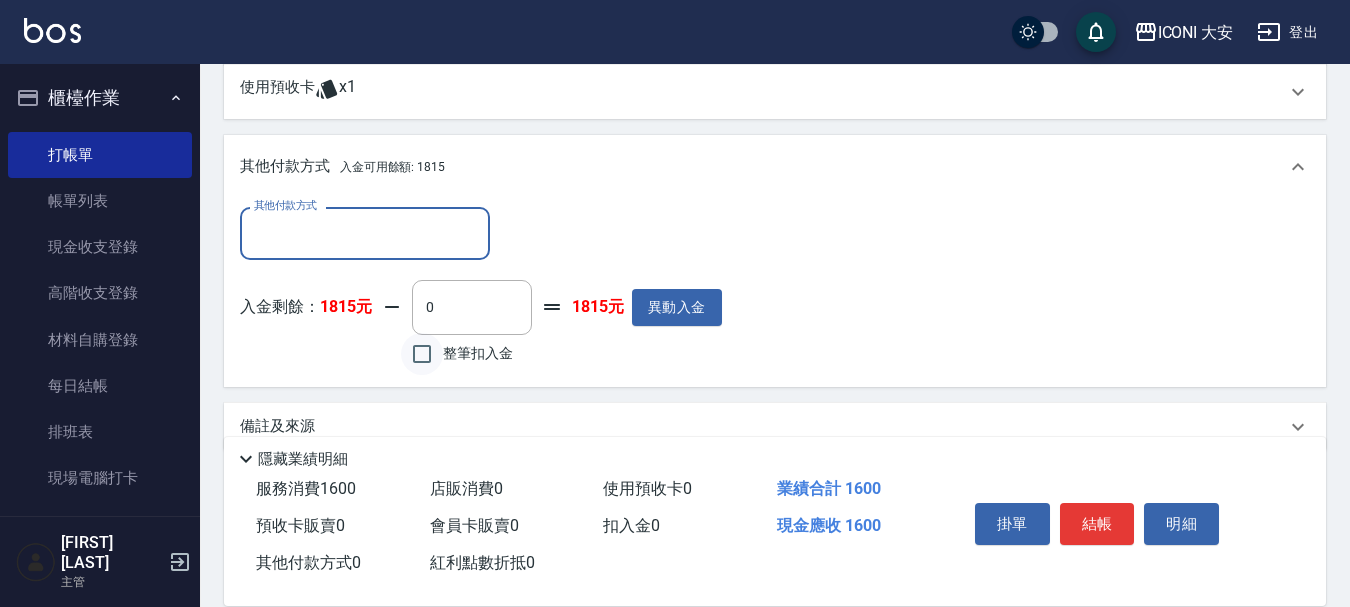 click on "整筆扣入金" at bounding box center [422, 354] 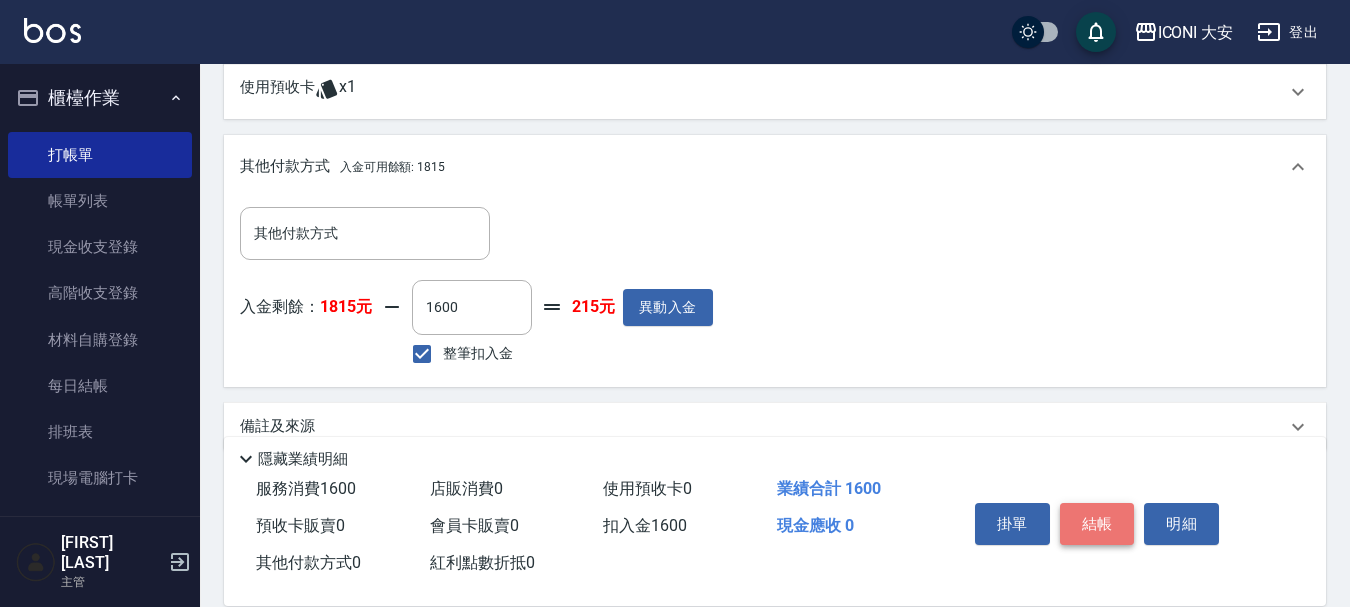 click on "結帳" at bounding box center [1097, 524] 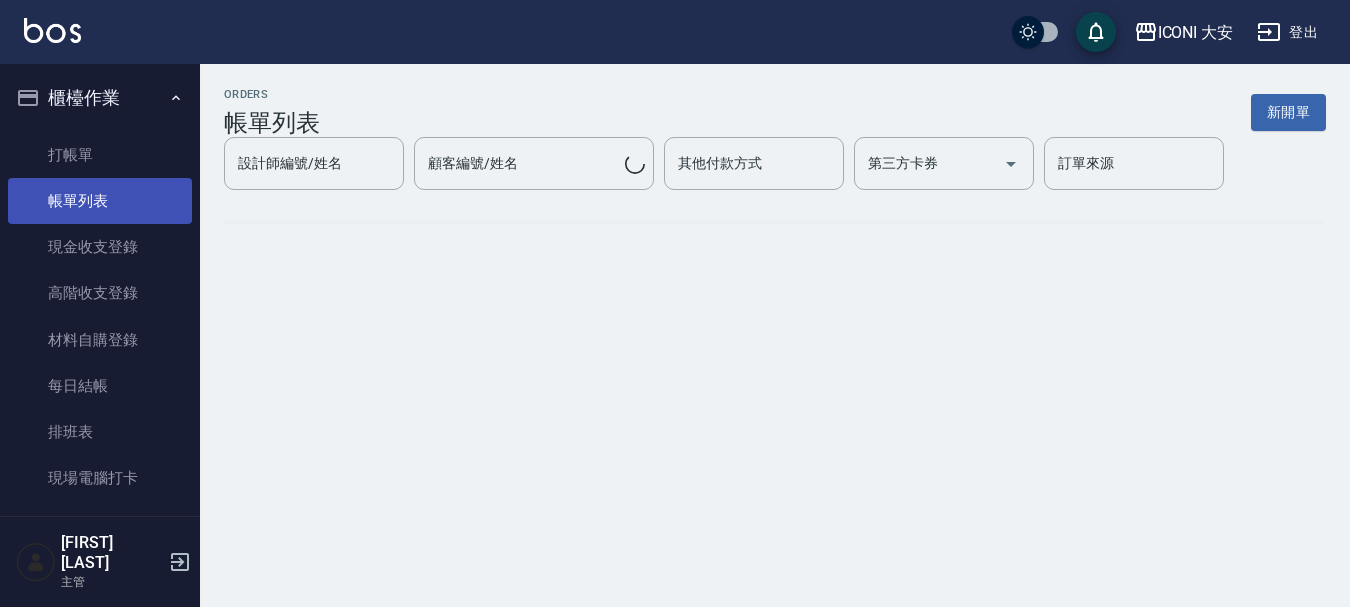 scroll, scrollTop: 0, scrollLeft: 0, axis: both 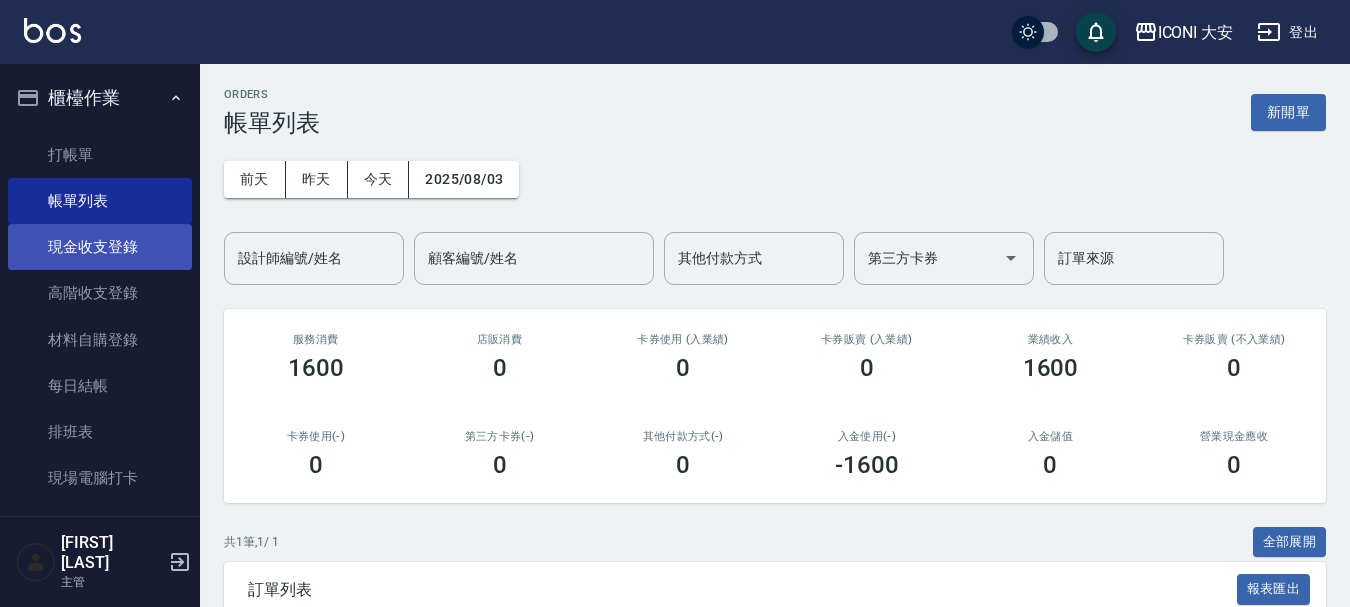 click on "現金收支登錄" at bounding box center (100, 247) 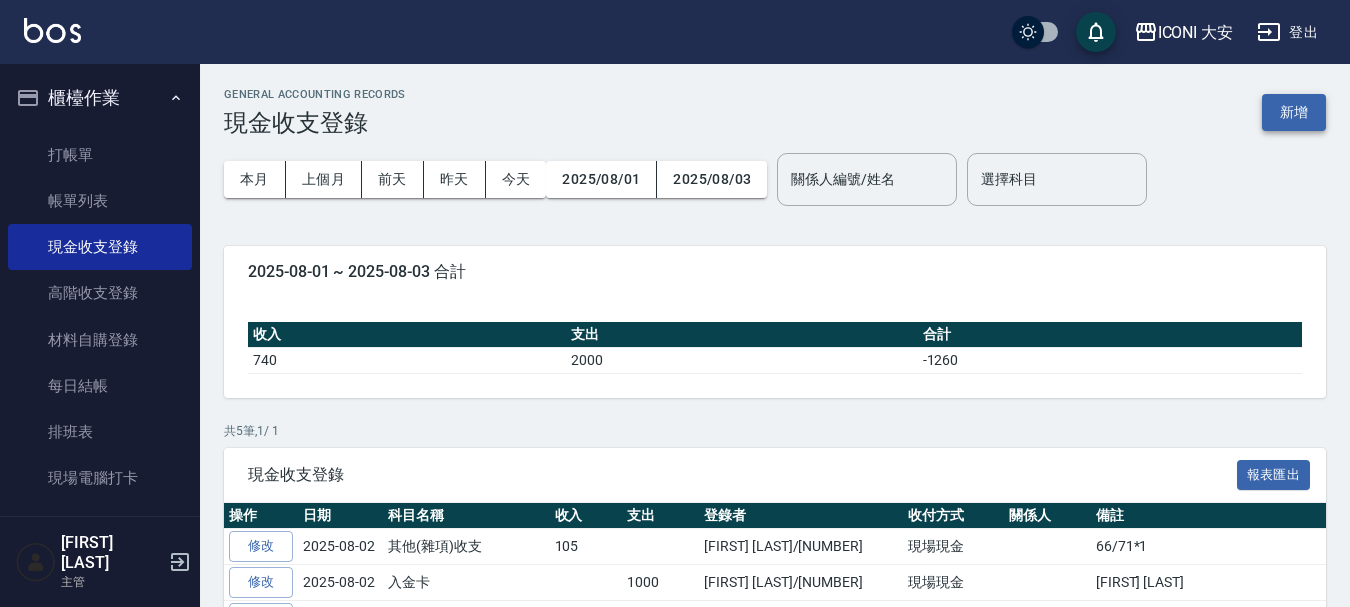 click on "新增" at bounding box center (1294, 112) 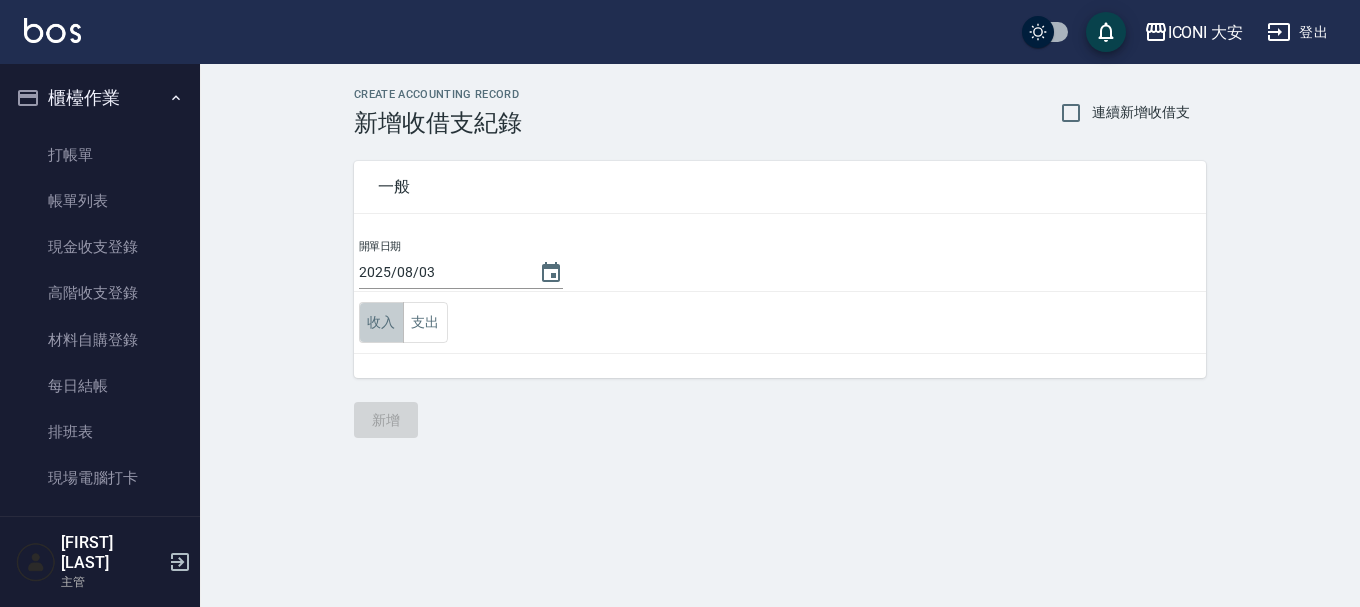 click on "收入" at bounding box center (381, 322) 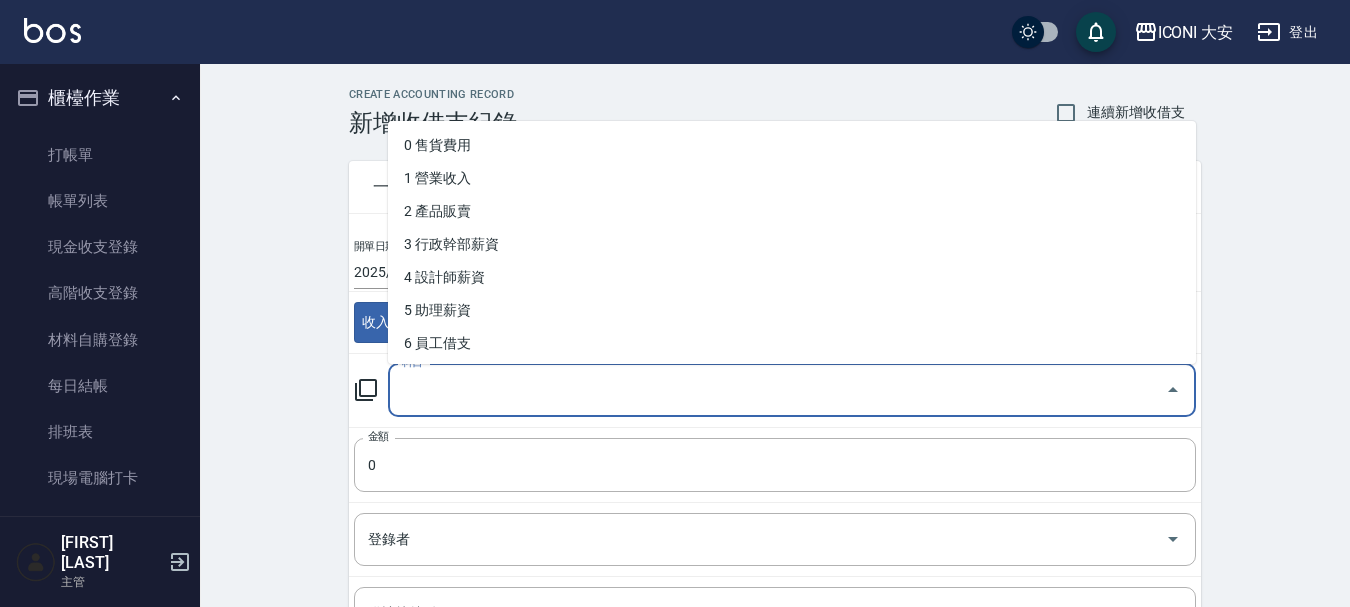 click on "科目" at bounding box center [777, 390] 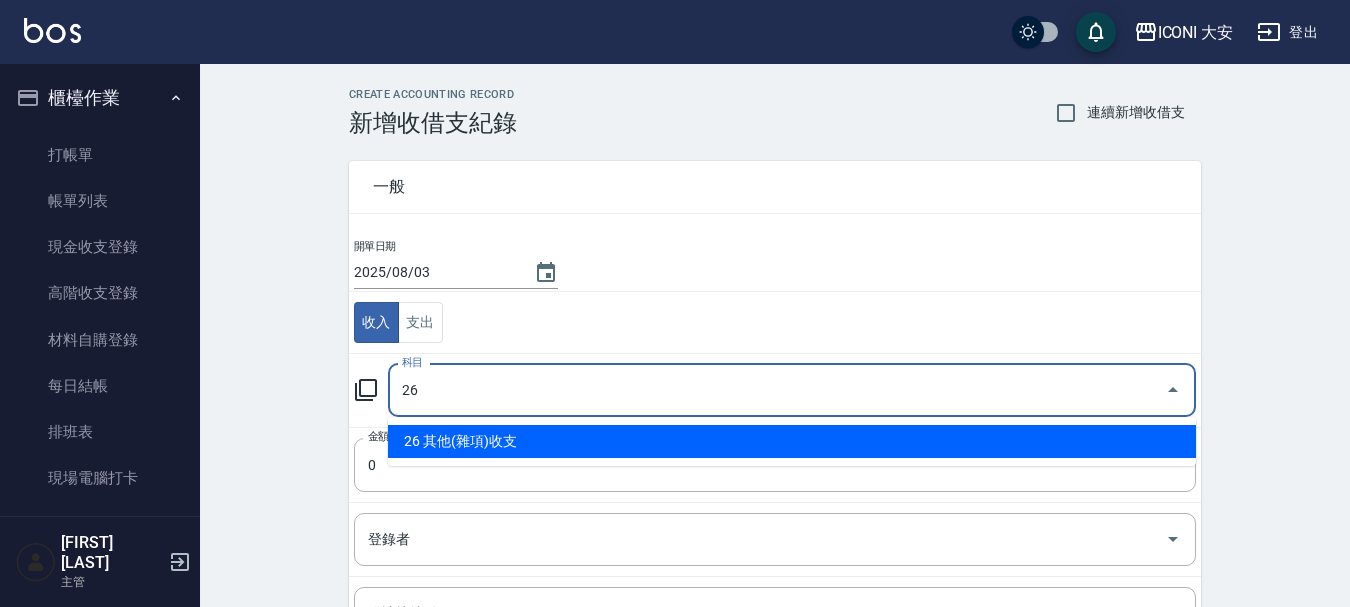 click on "26 其他(雜項)收支" at bounding box center [792, 441] 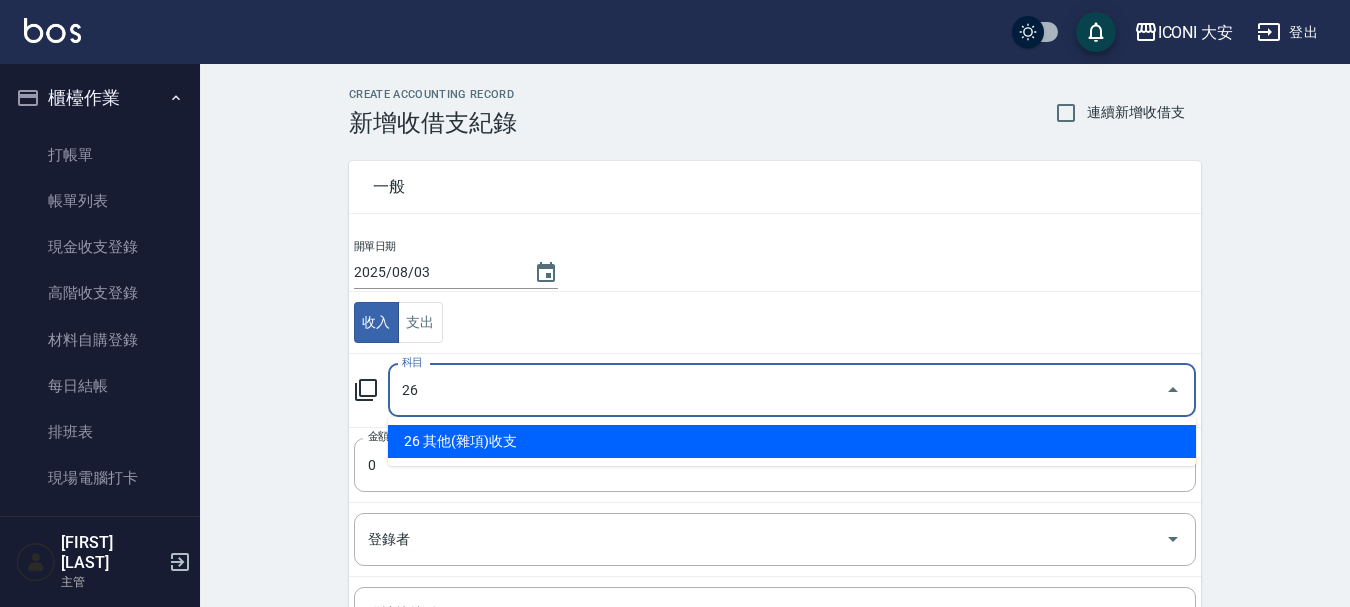 type on "26 其他(雜項)收支" 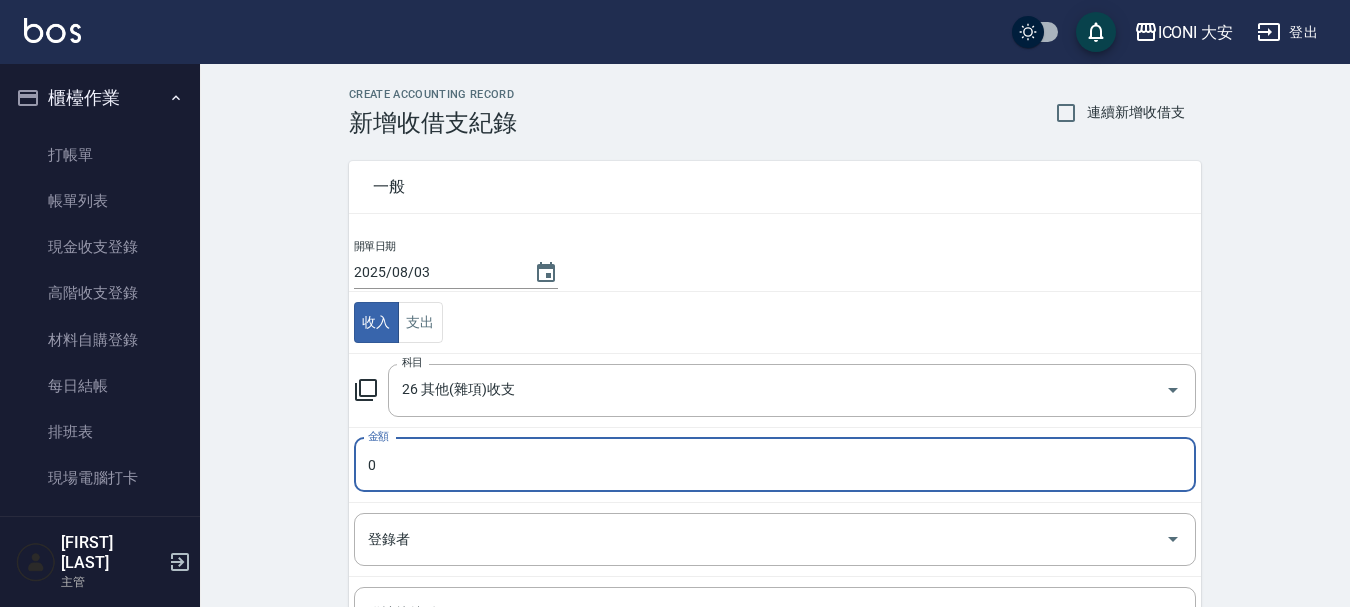 click on "0" at bounding box center [775, 465] 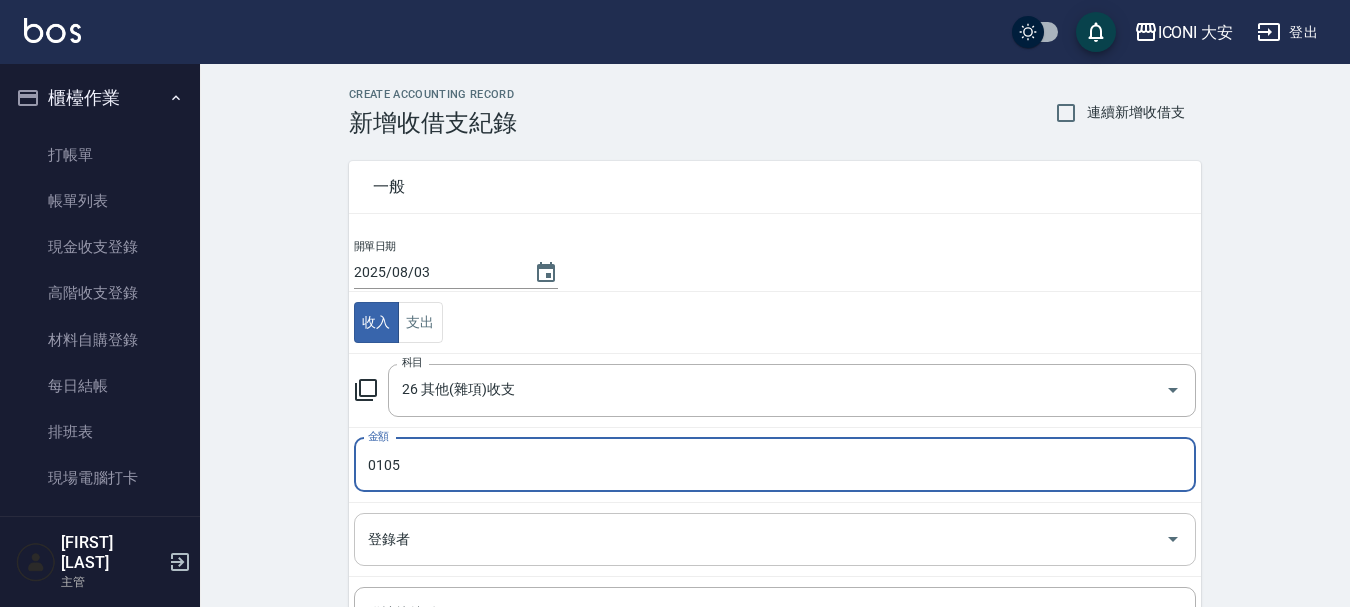 type on "0105" 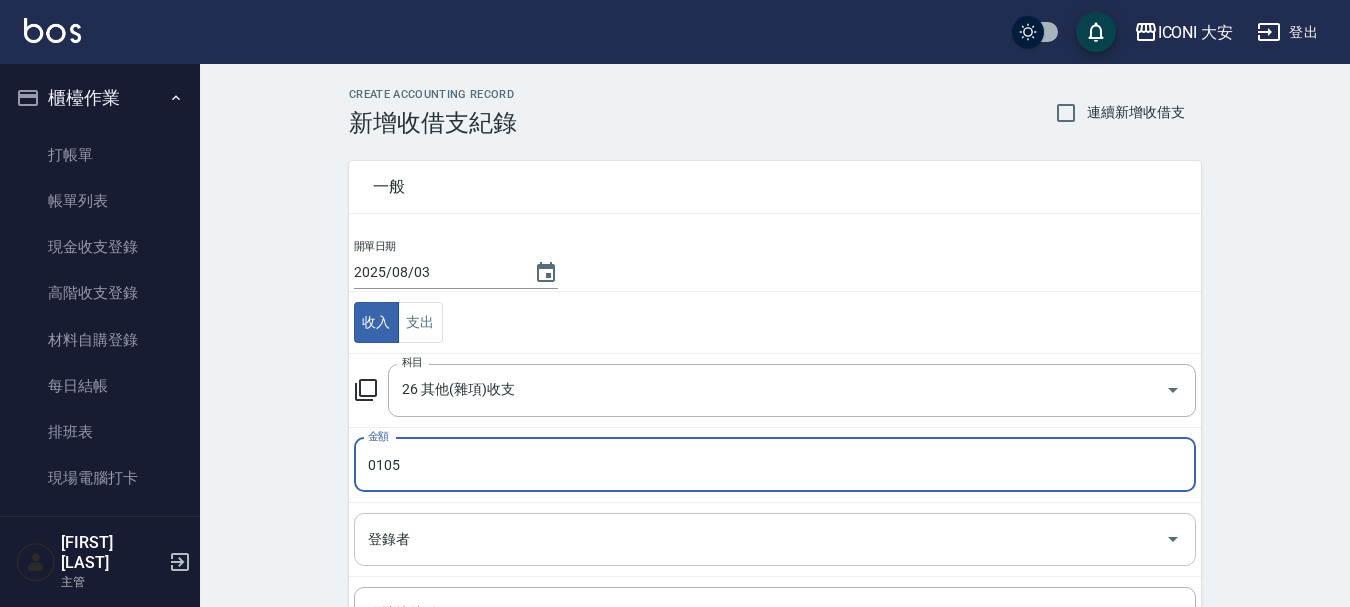 click on "登錄者" at bounding box center (760, 539) 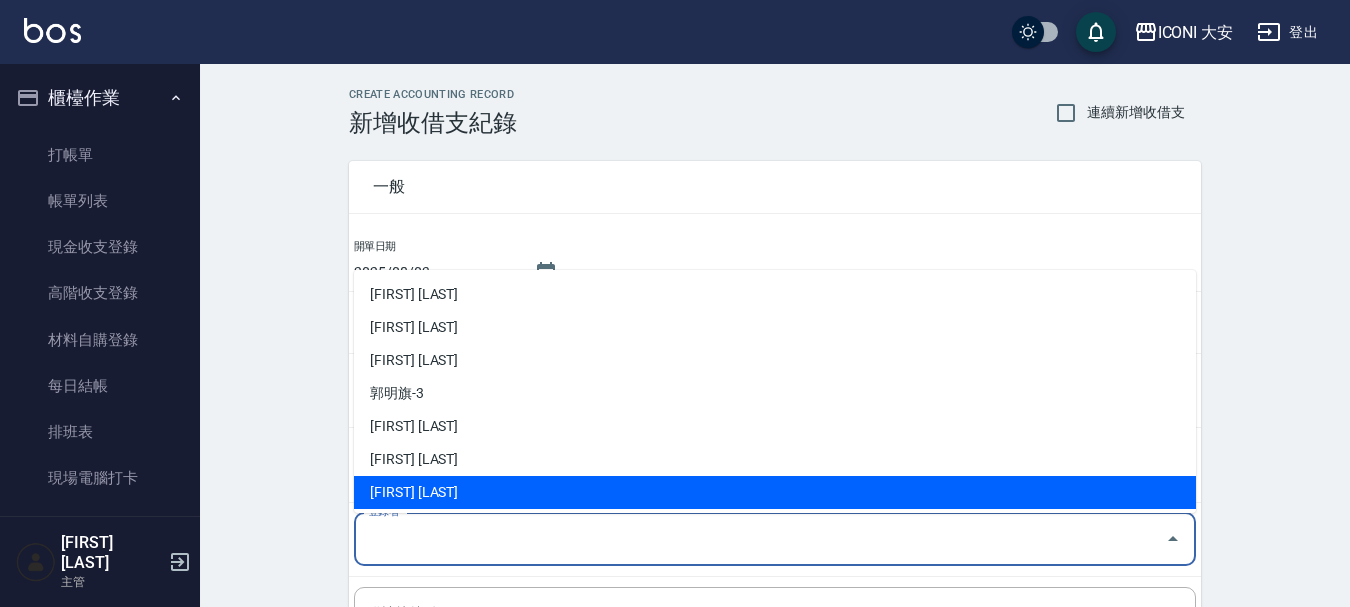 click on "[FIRST] [LAST]" at bounding box center [775, 492] 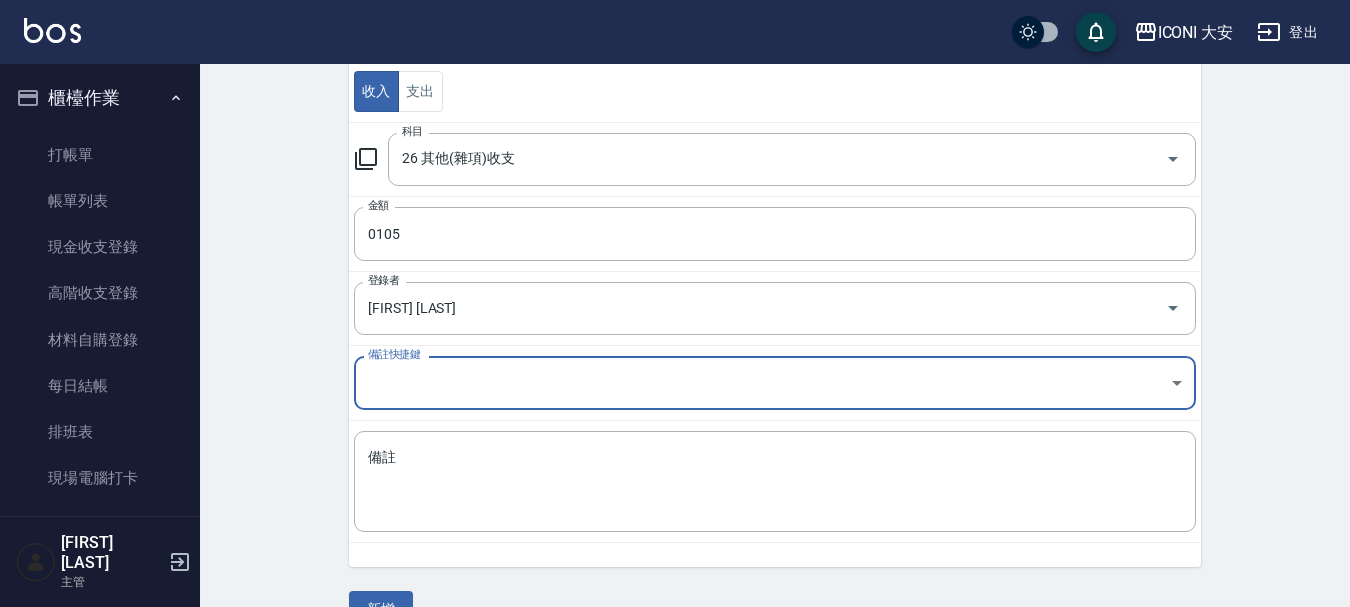 scroll, scrollTop: 276, scrollLeft: 0, axis: vertical 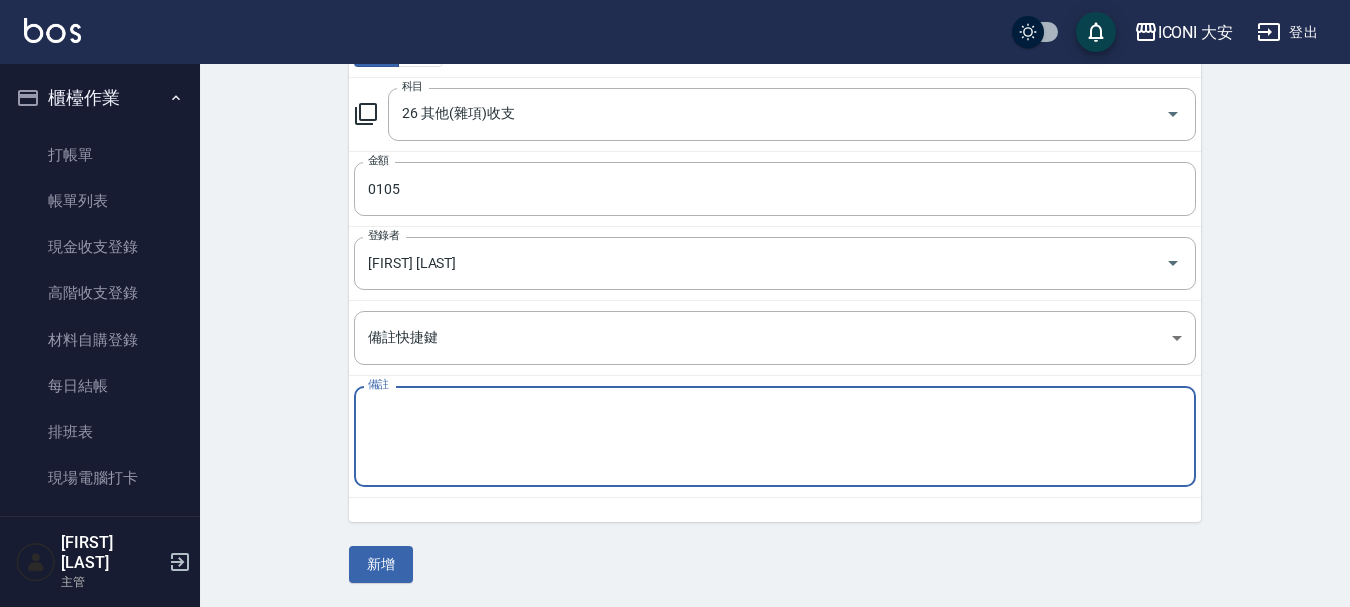 click on "備註" at bounding box center (775, 437) 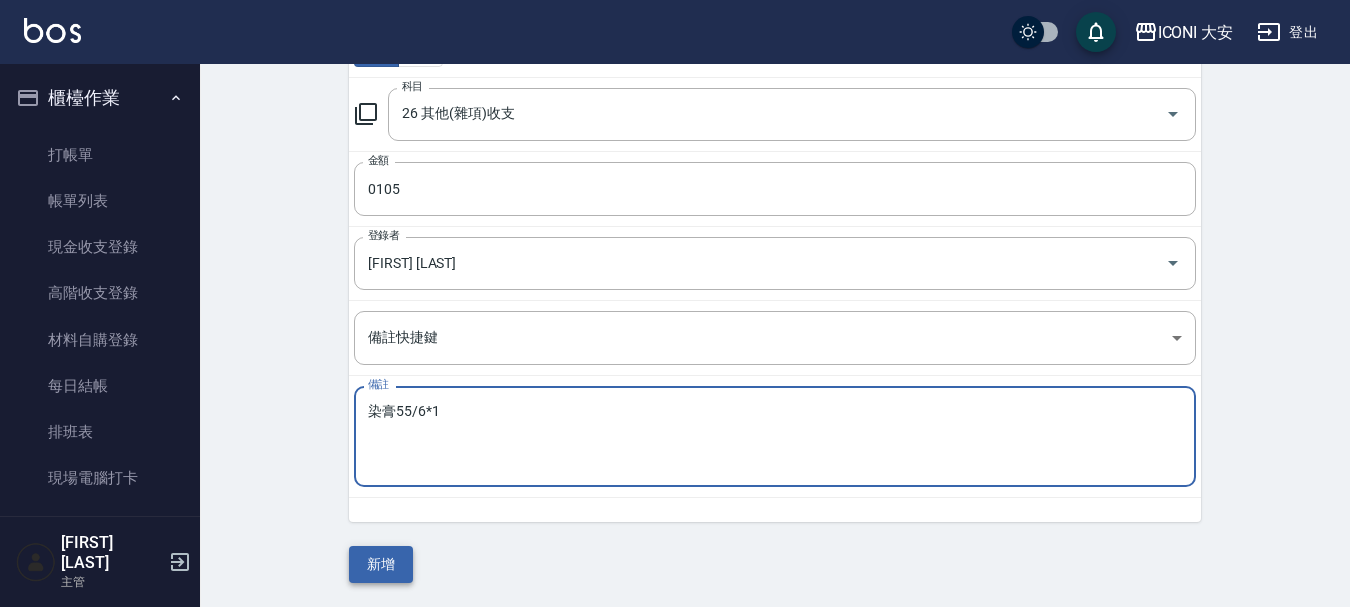 type on "染膏55/6*1" 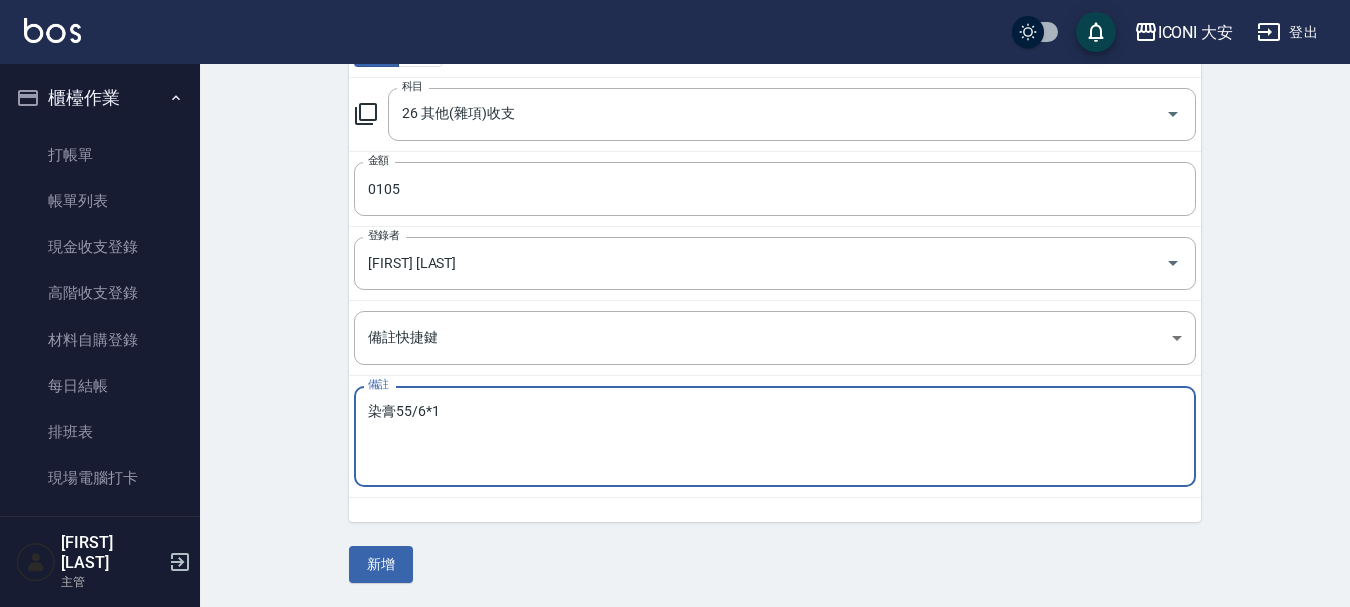 click on "新增" at bounding box center [381, 564] 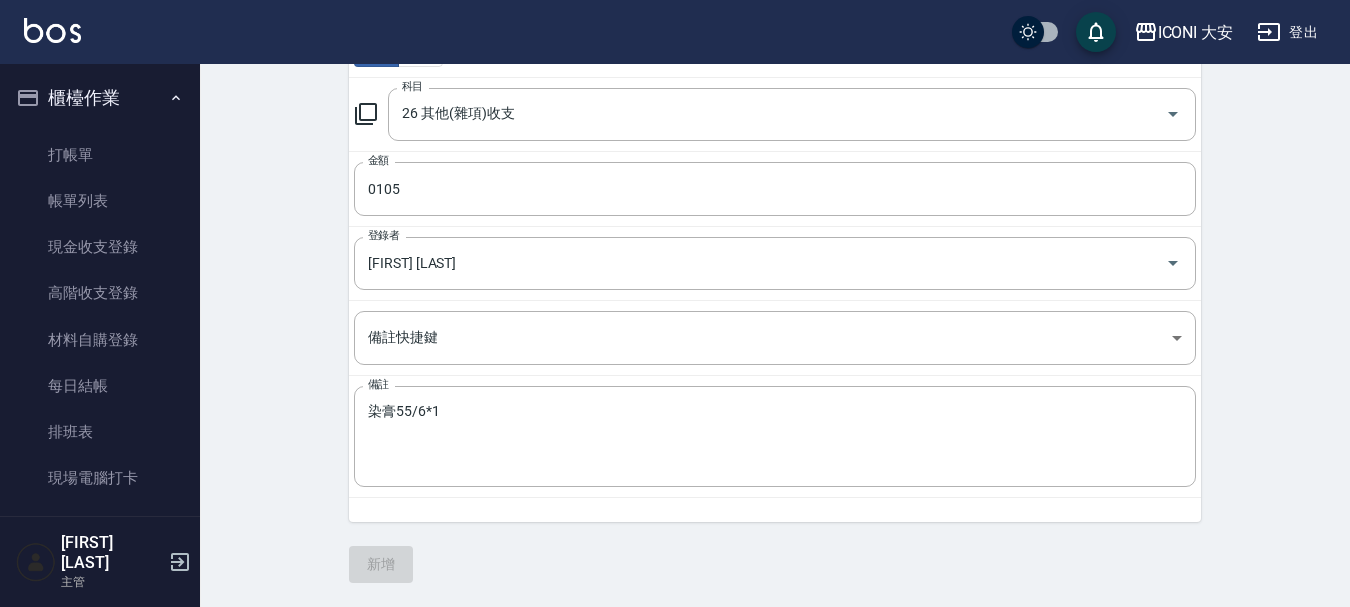 scroll, scrollTop: 0, scrollLeft: 0, axis: both 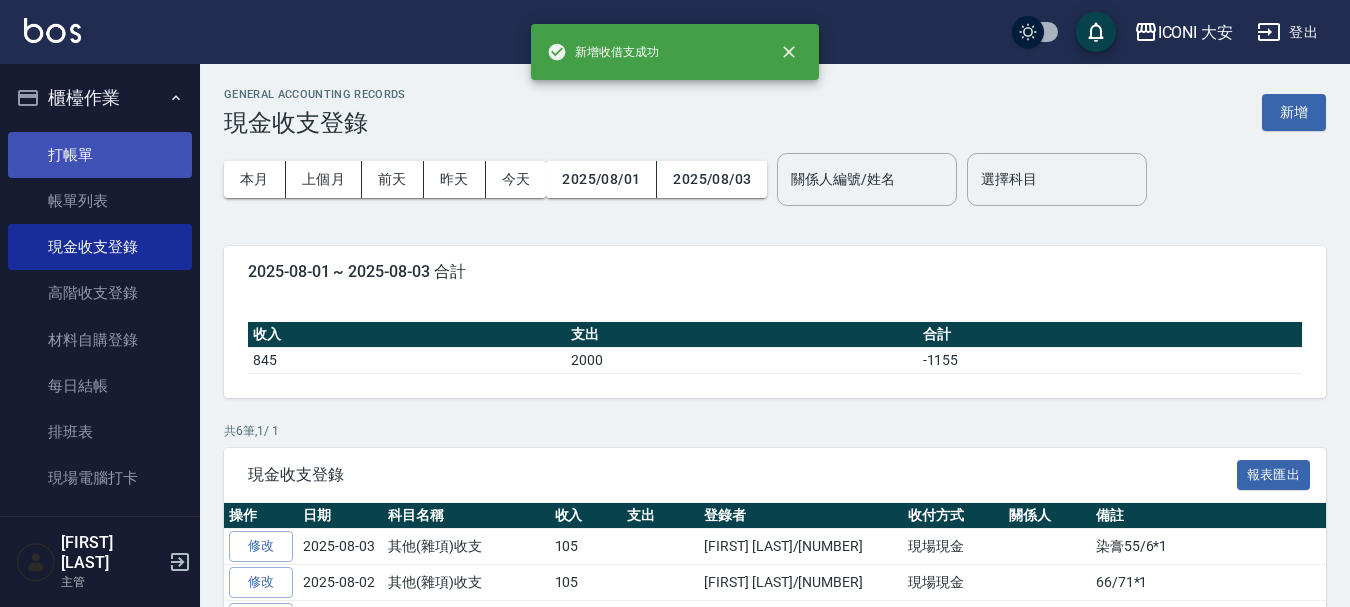 click on "打帳單" at bounding box center [100, 155] 